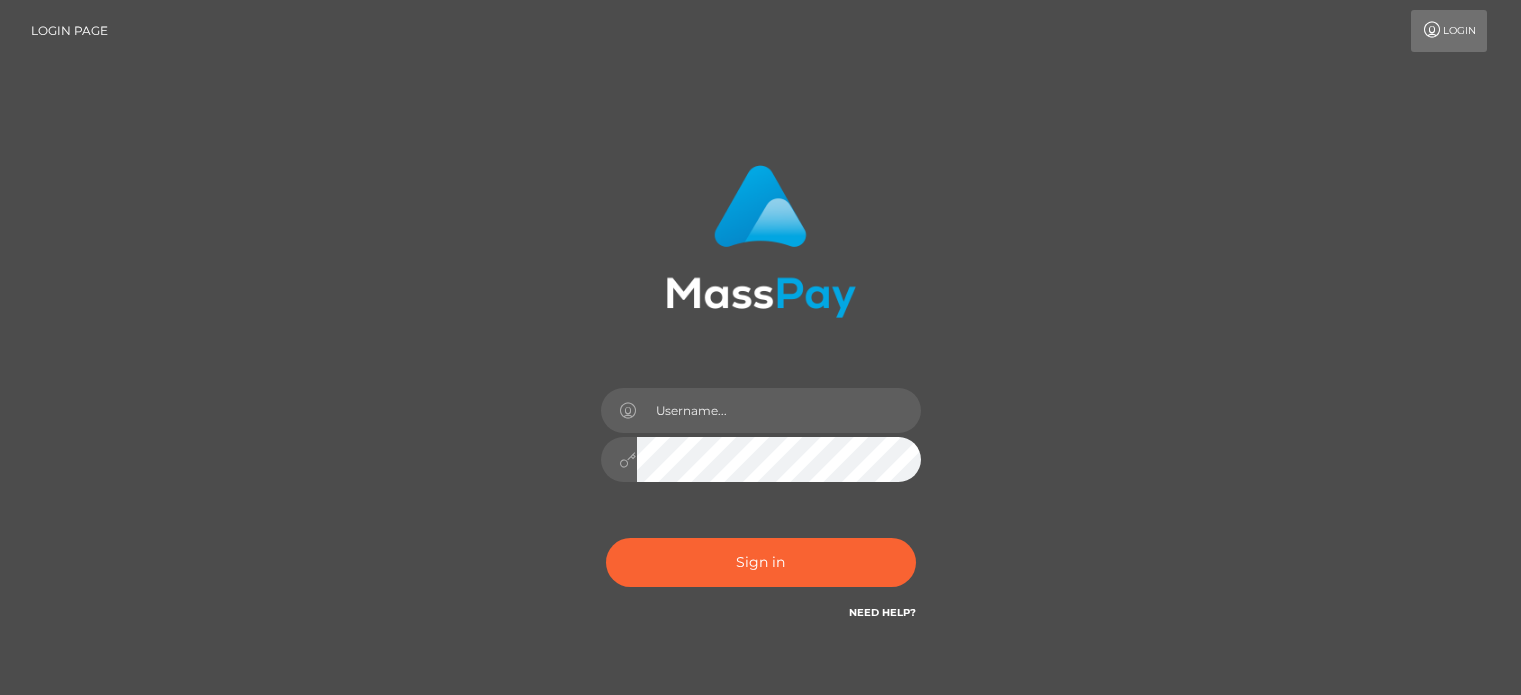 scroll, scrollTop: 0, scrollLeft: 0, axis: both 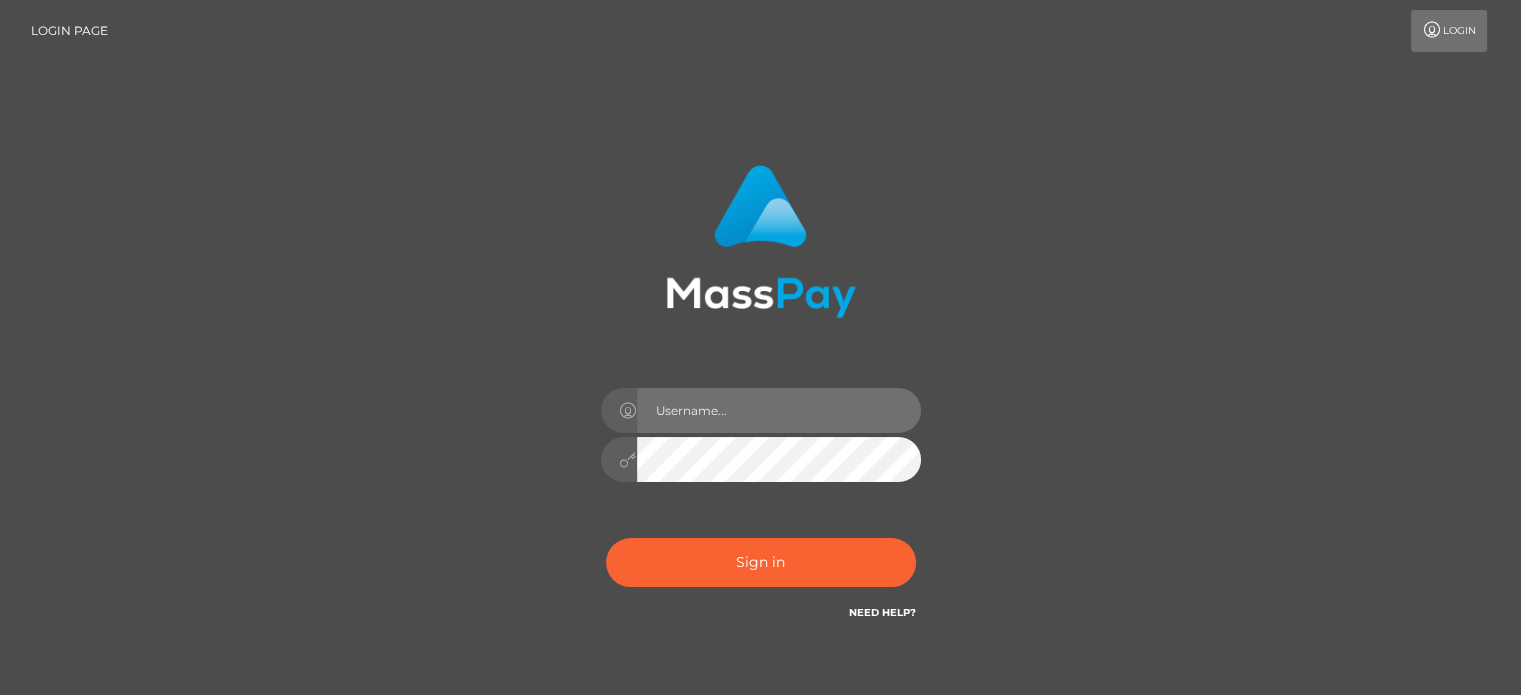 drag, startPoint x: 0, startPoint y: 0, endPoint x: 724, endPoint y: 430, distance: 842.0665 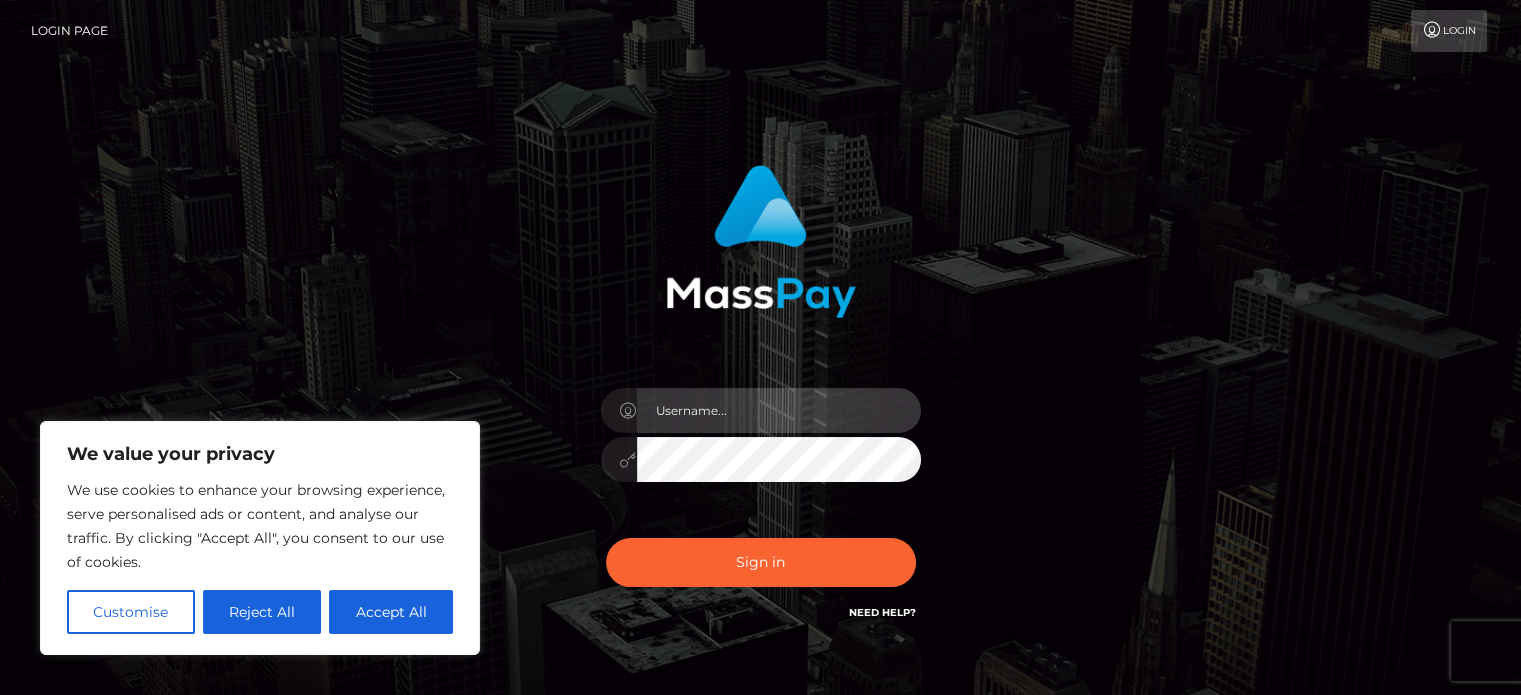 type on "ah.metlutfu@[EMAIL]" 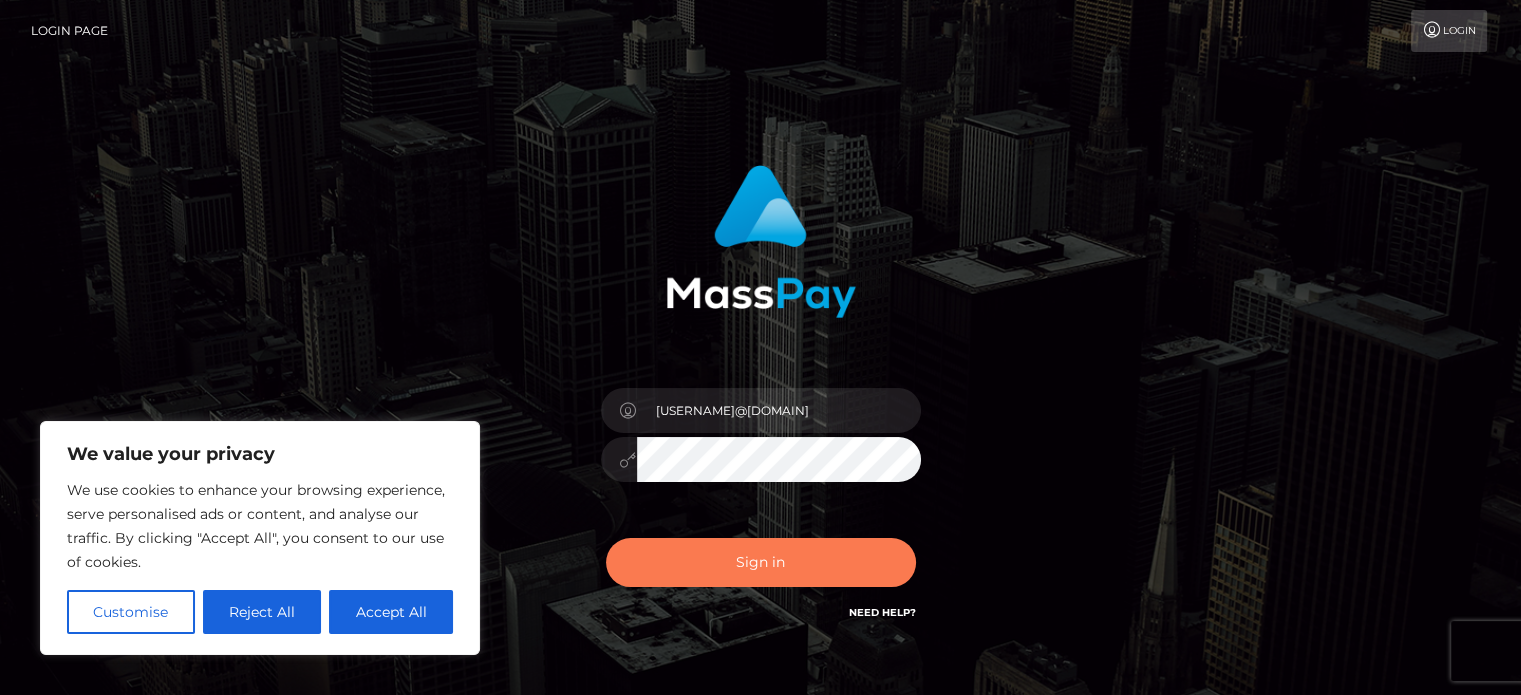 click on "Sign in" at bounding box center [761, 562] 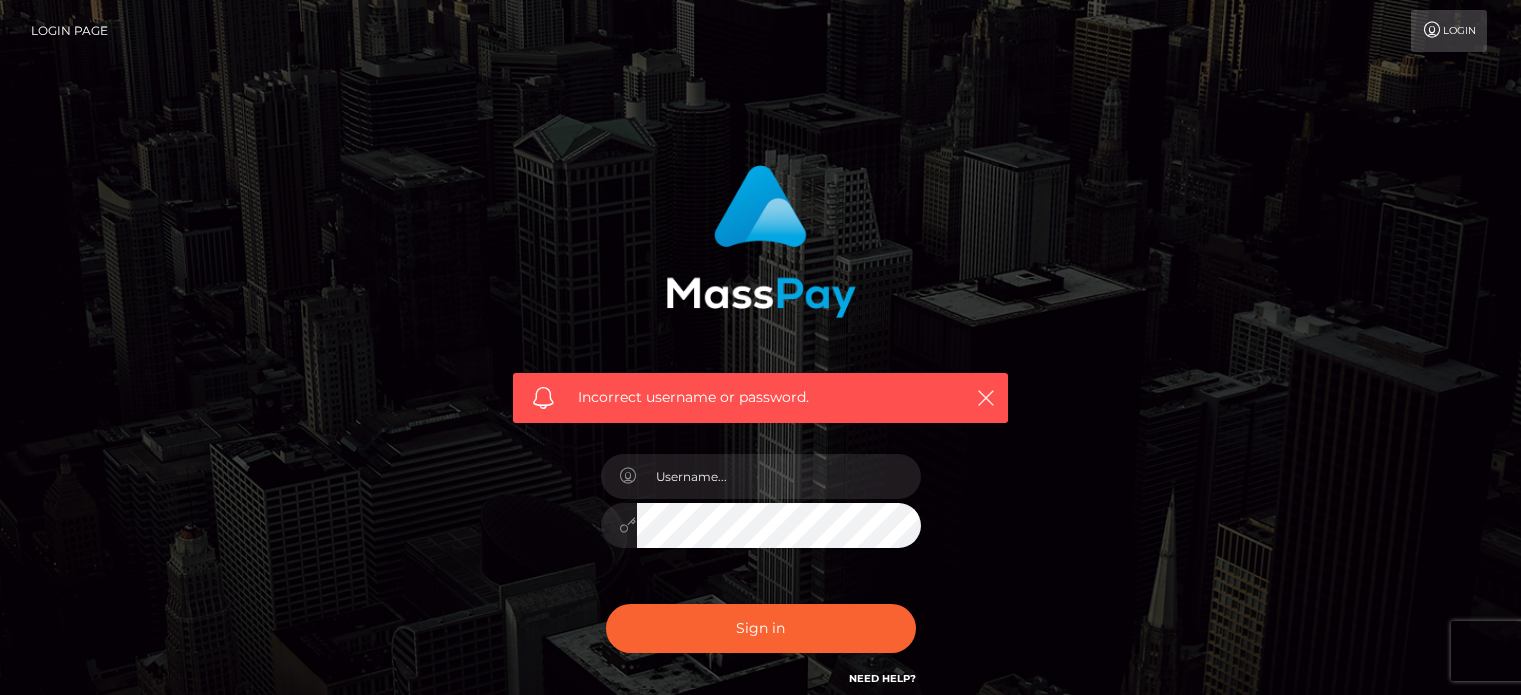 scroll, scrollTop: 0, scrollLeft: 0, axis: both 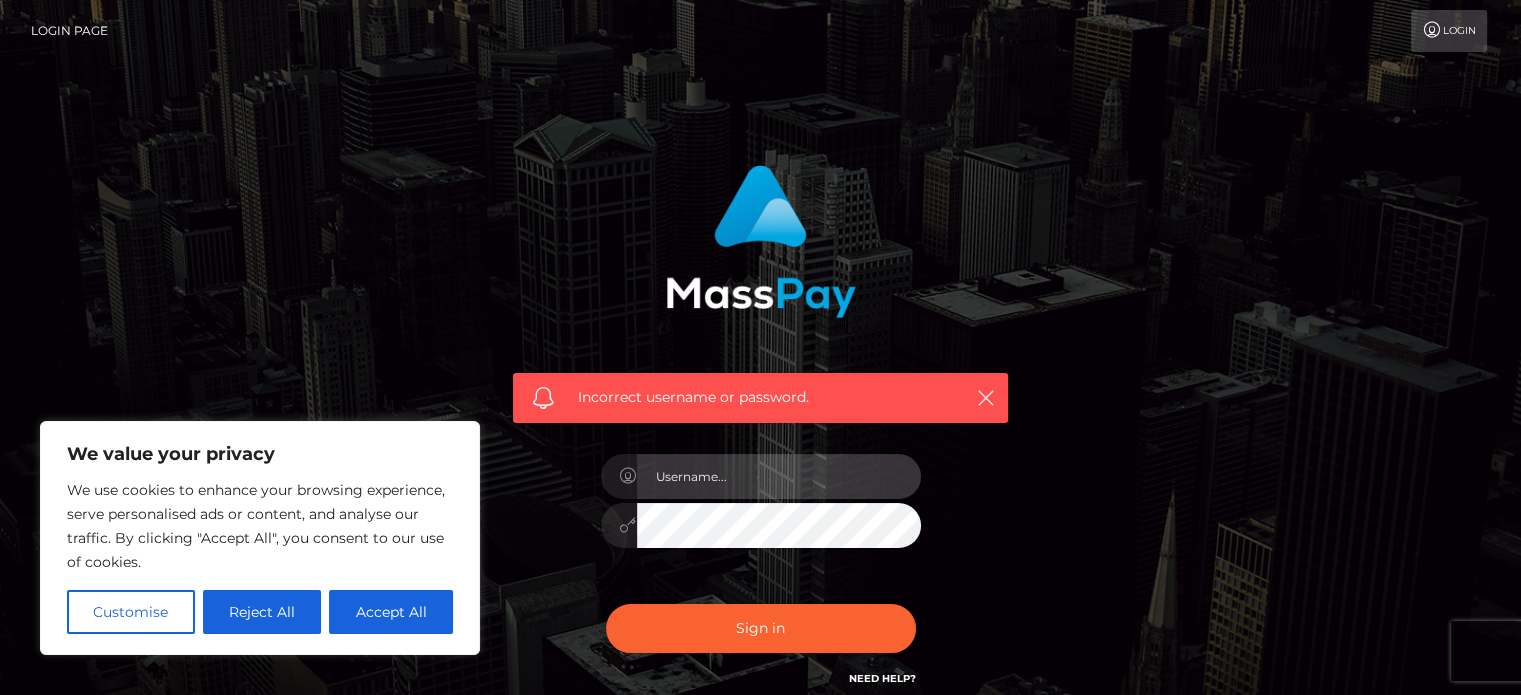 click at bounding box center [779, 476] 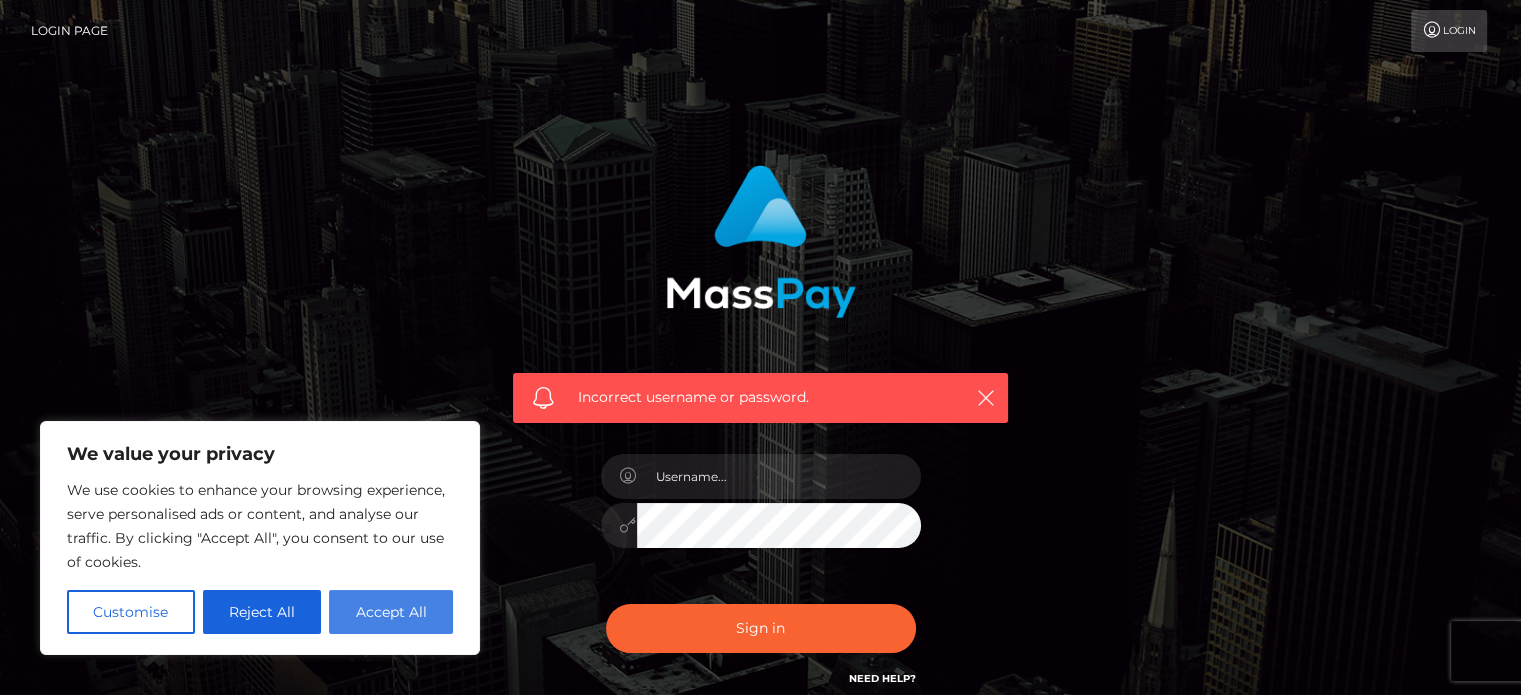 click on "Accept All" at bounding box center [391, 612] 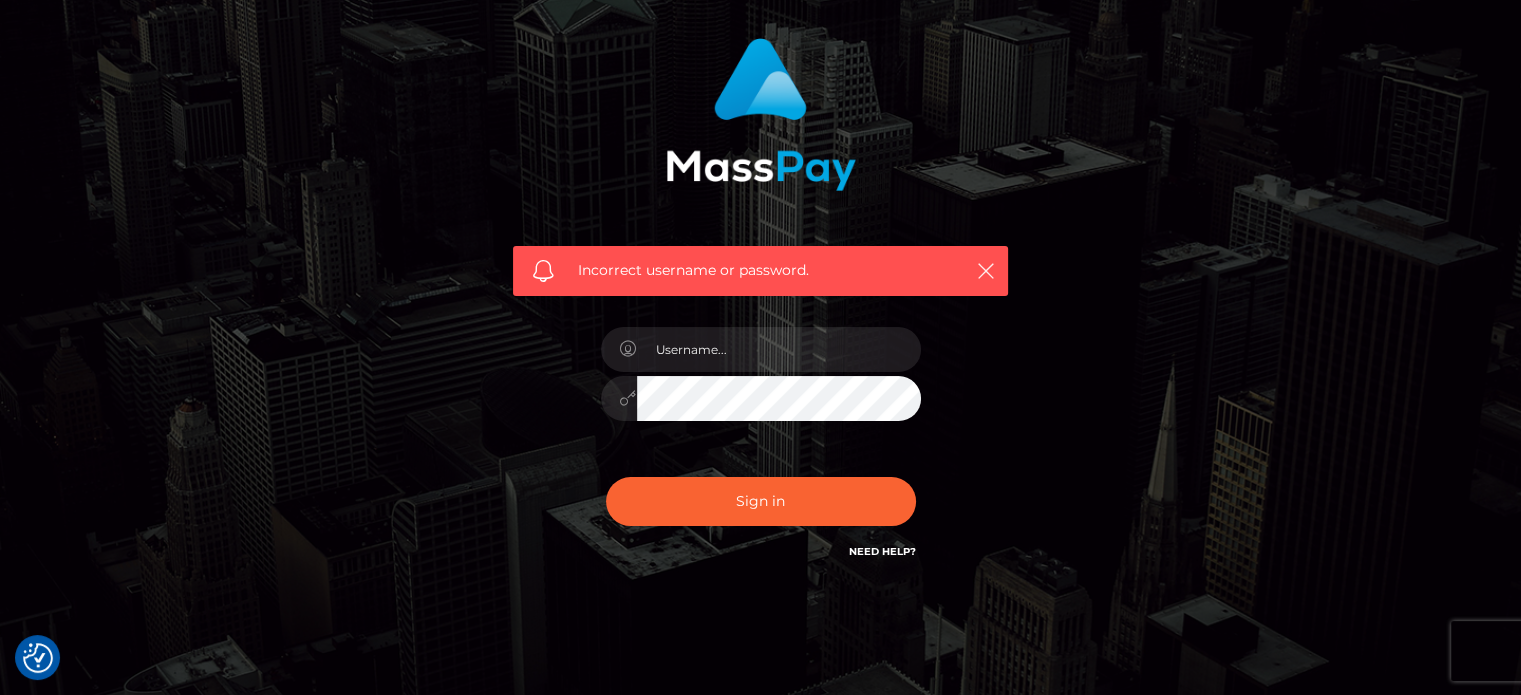 scroll, scrollTop: 132, scrollLeft: 0, axis: vertical 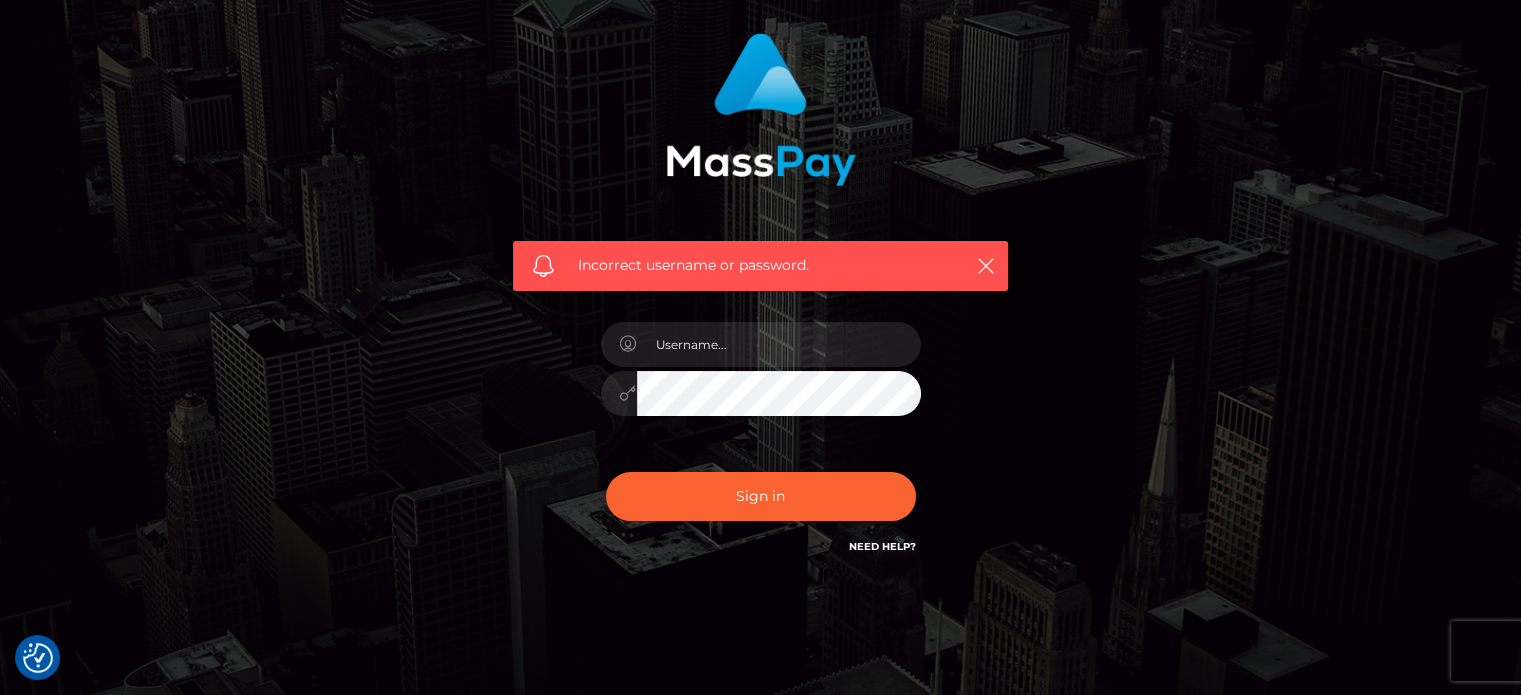 click on "Need
Help?" at bounding box center [882, 546] 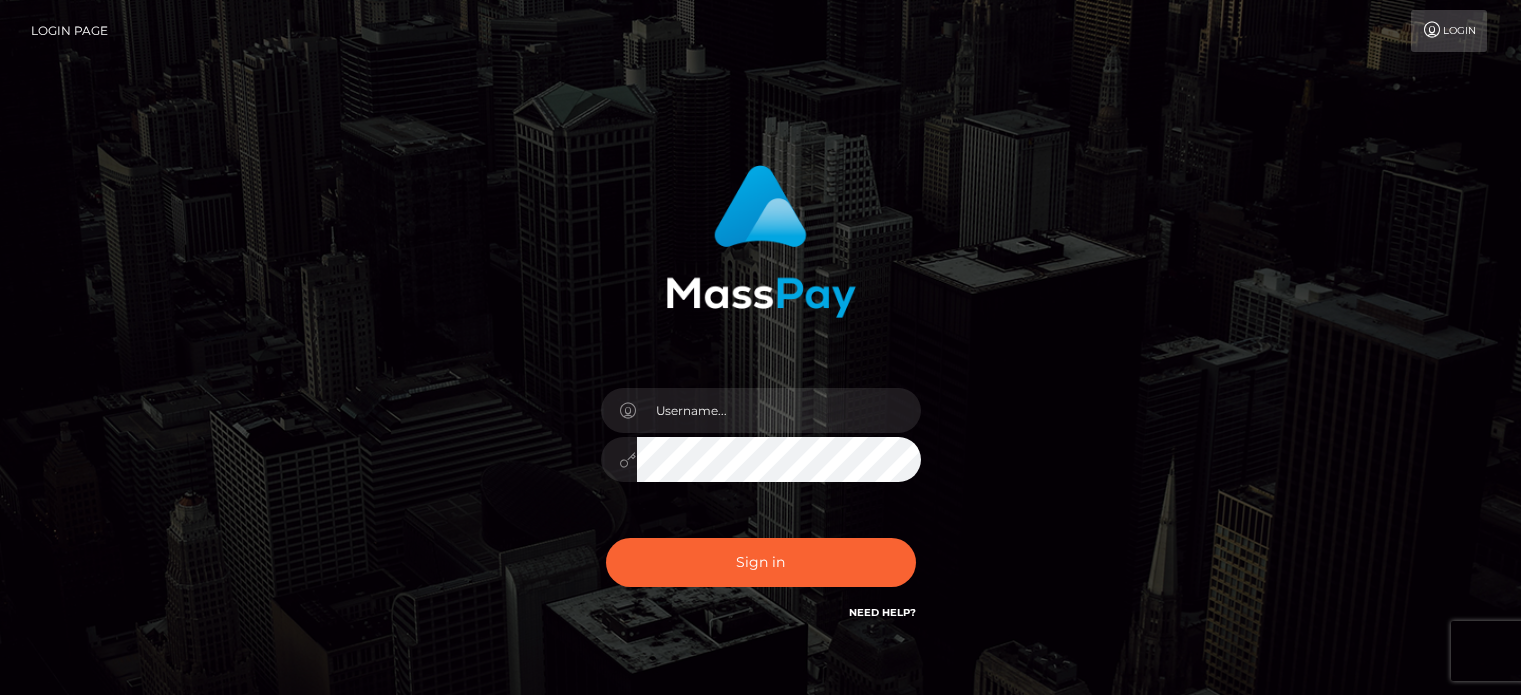 scroll, scrollTop: 0, scrollLeft: 0, axis: both 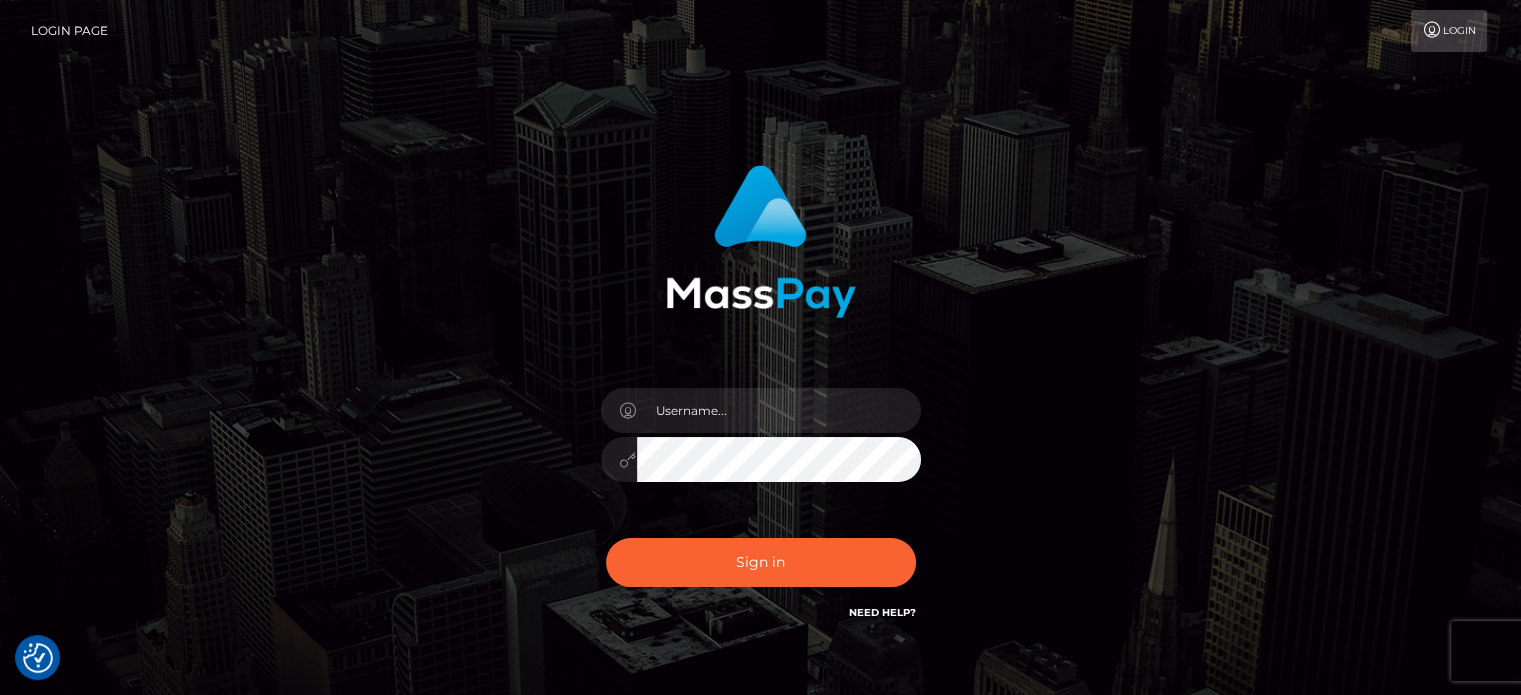click on "Login" at bounding box center [1449, 31] 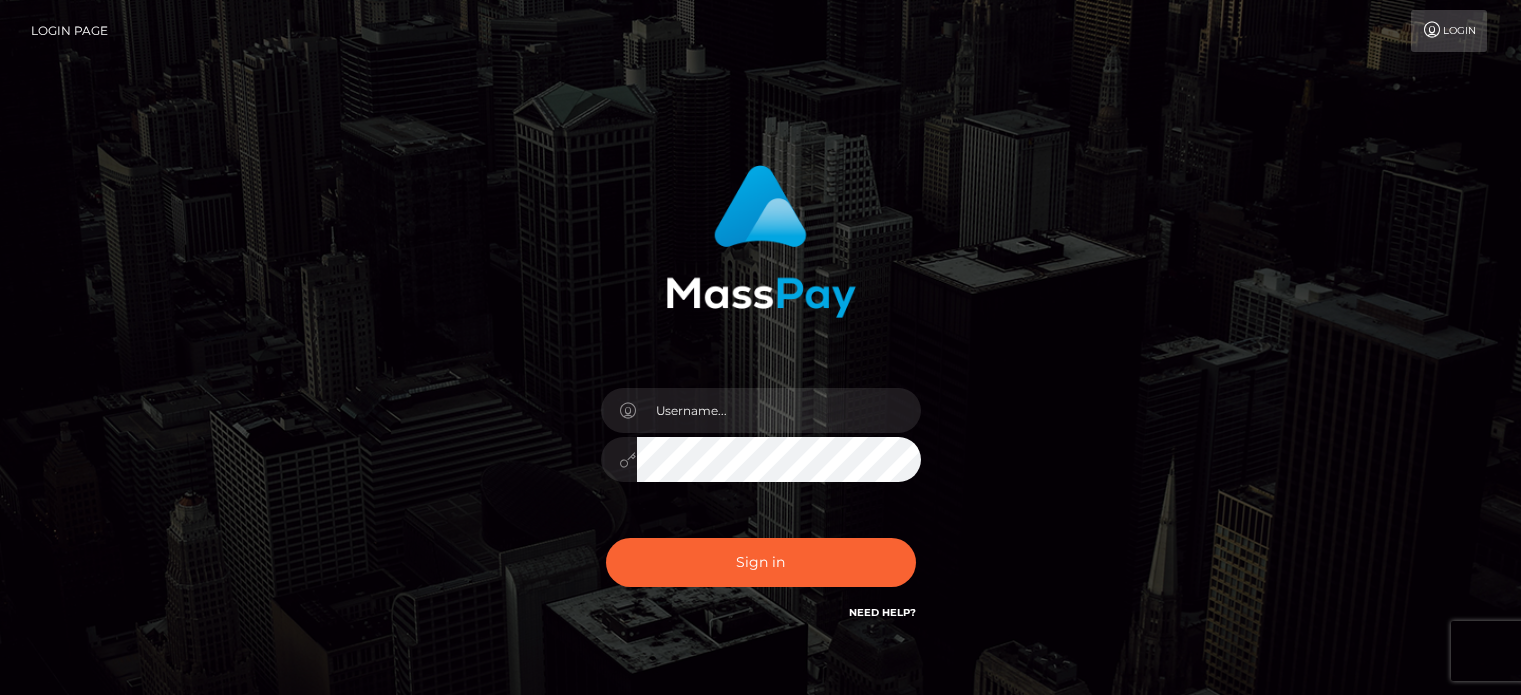 scroll, scrollTop: 0, scrollLeft: 0, axis: both 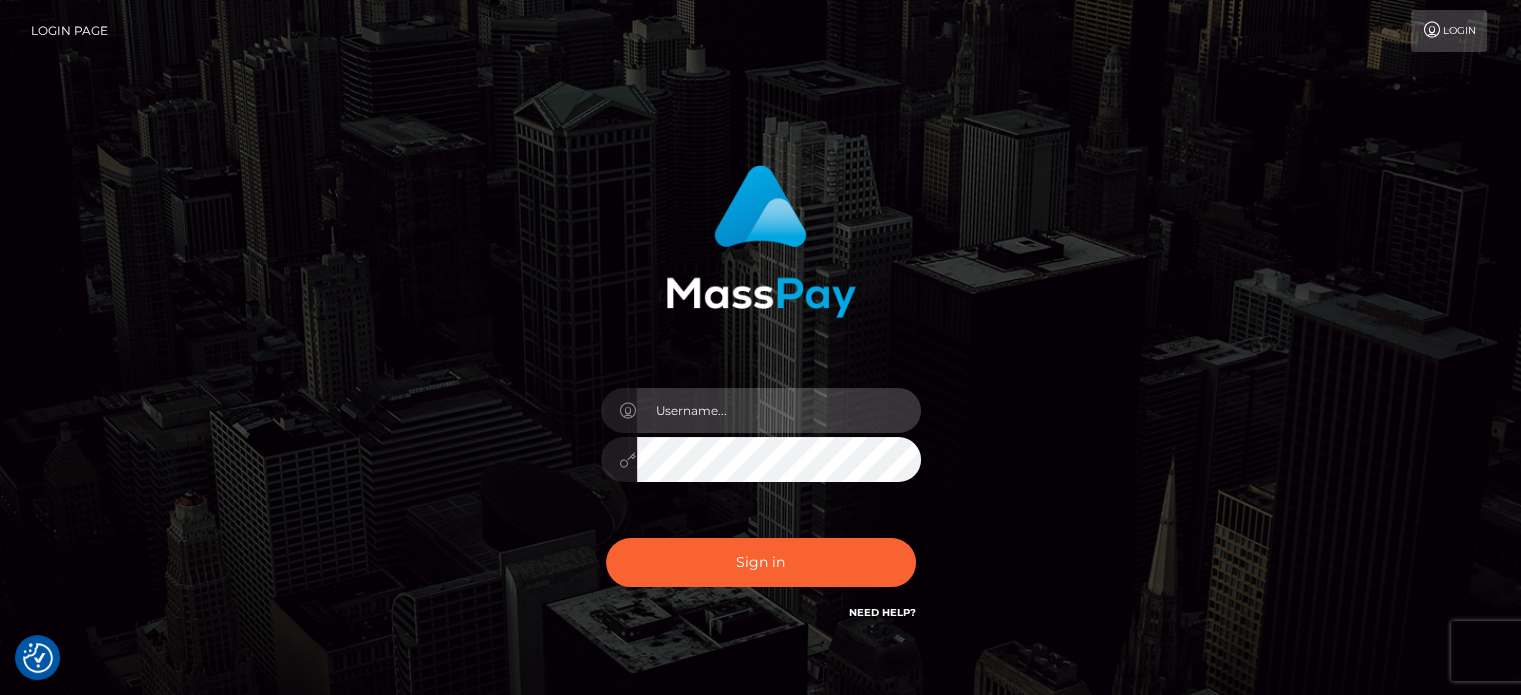click at bounding box center (779, 410) 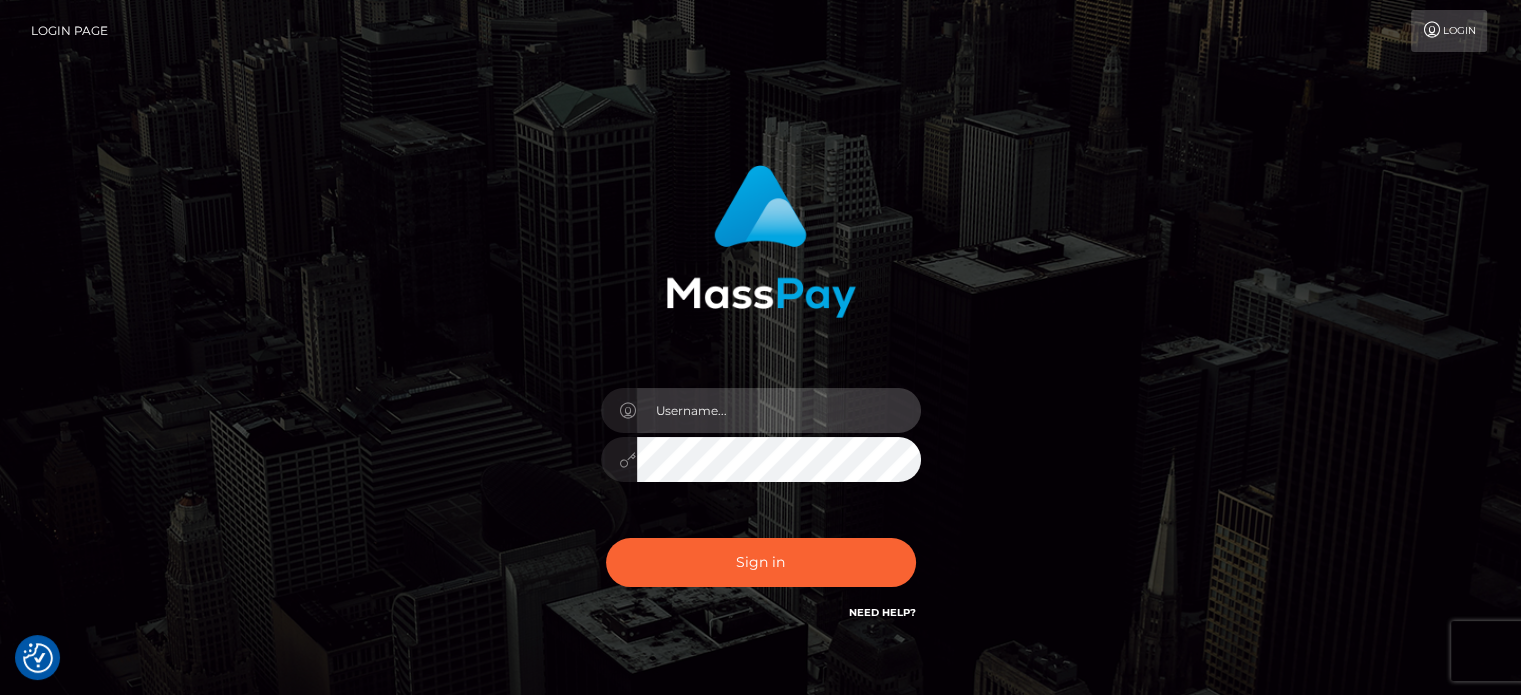 paste on "ah.metlutfu@gmail.com" 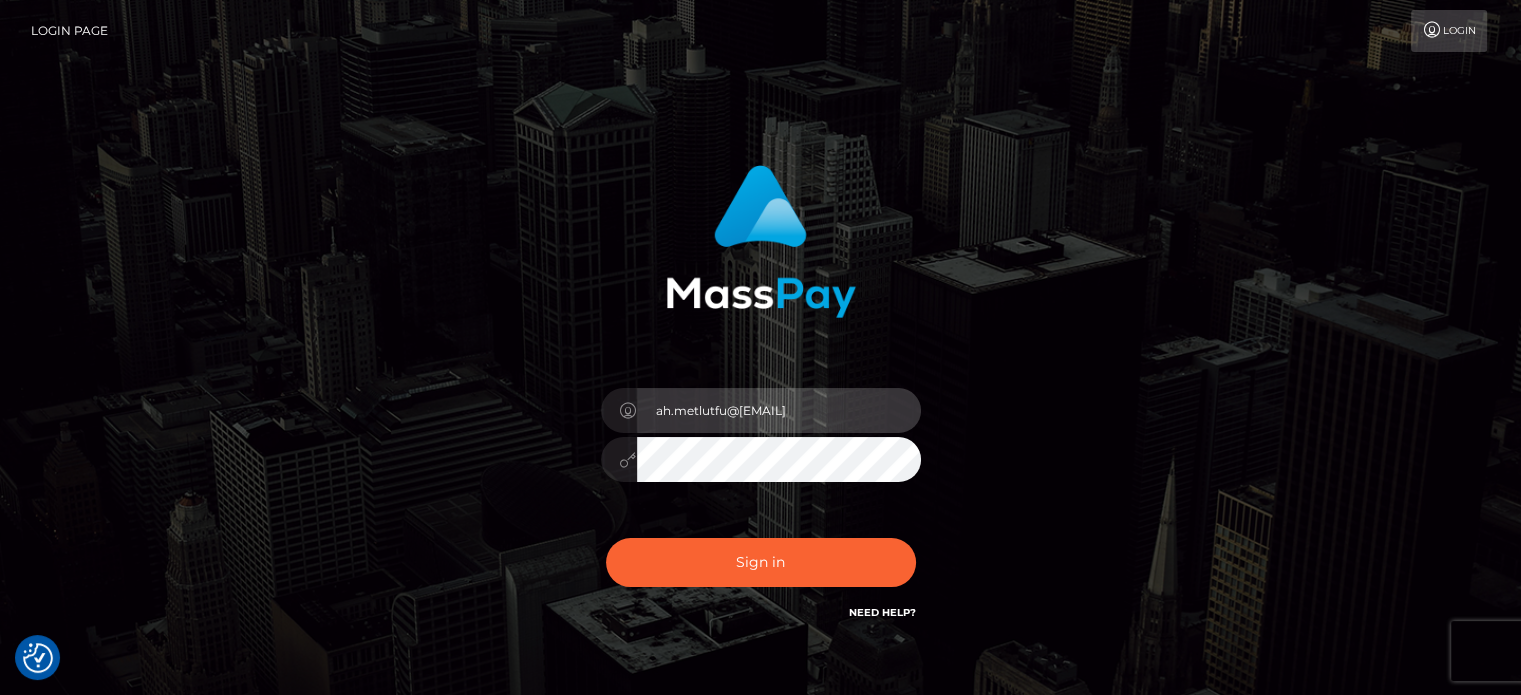 drag, startPoint x: 676, startPoint y: 411, endPoint x: 540, endPoint y: 400, distance: 136.44412 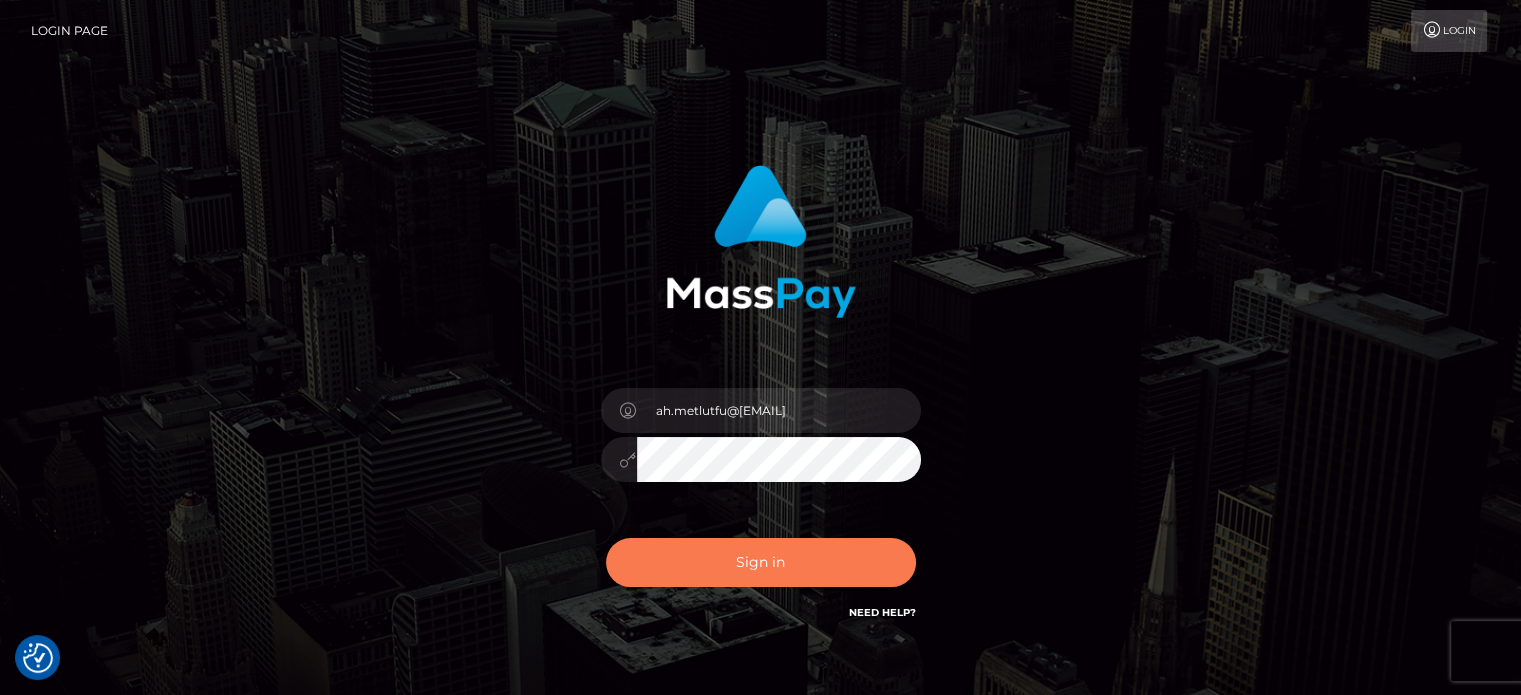 click on "Sign in" at bounding box center (761, 562) 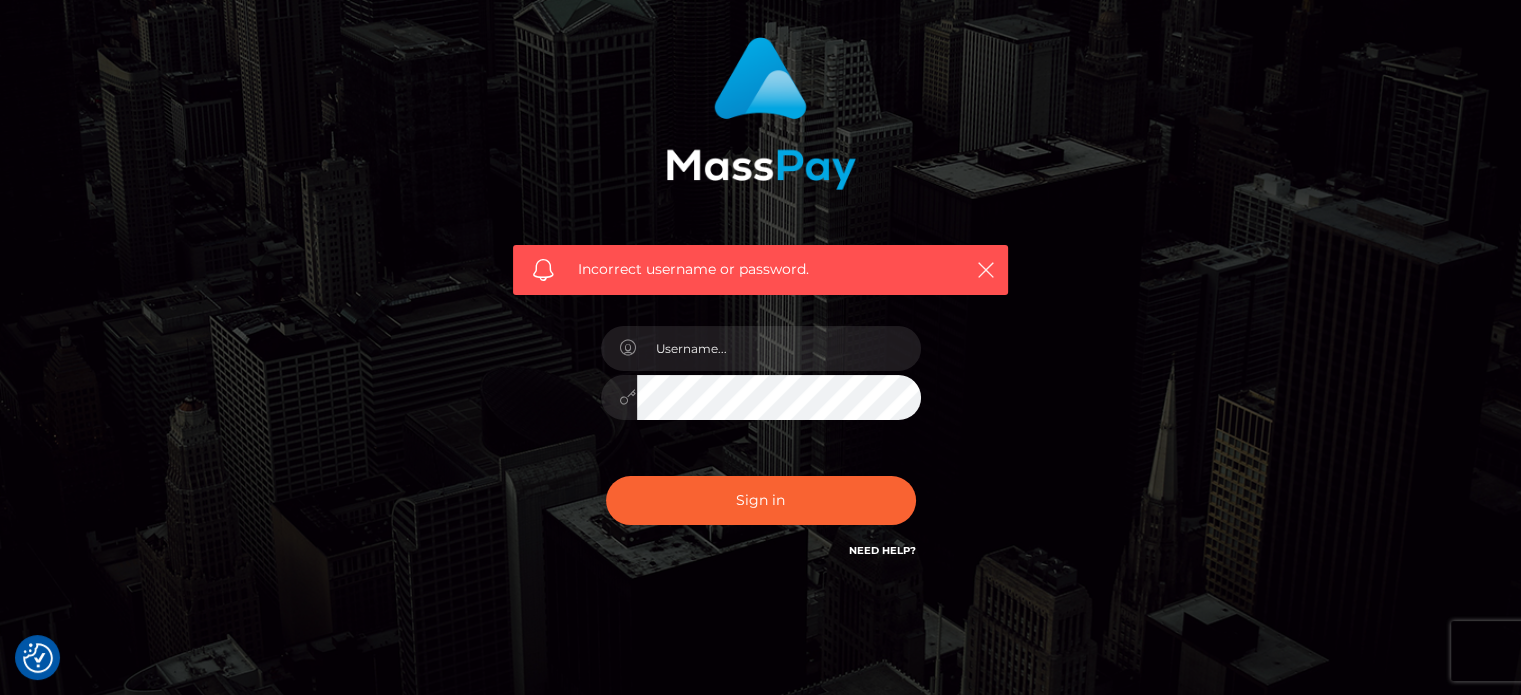 scroll, scrollTop: 179, scrollLeft: 0, axis: vertical 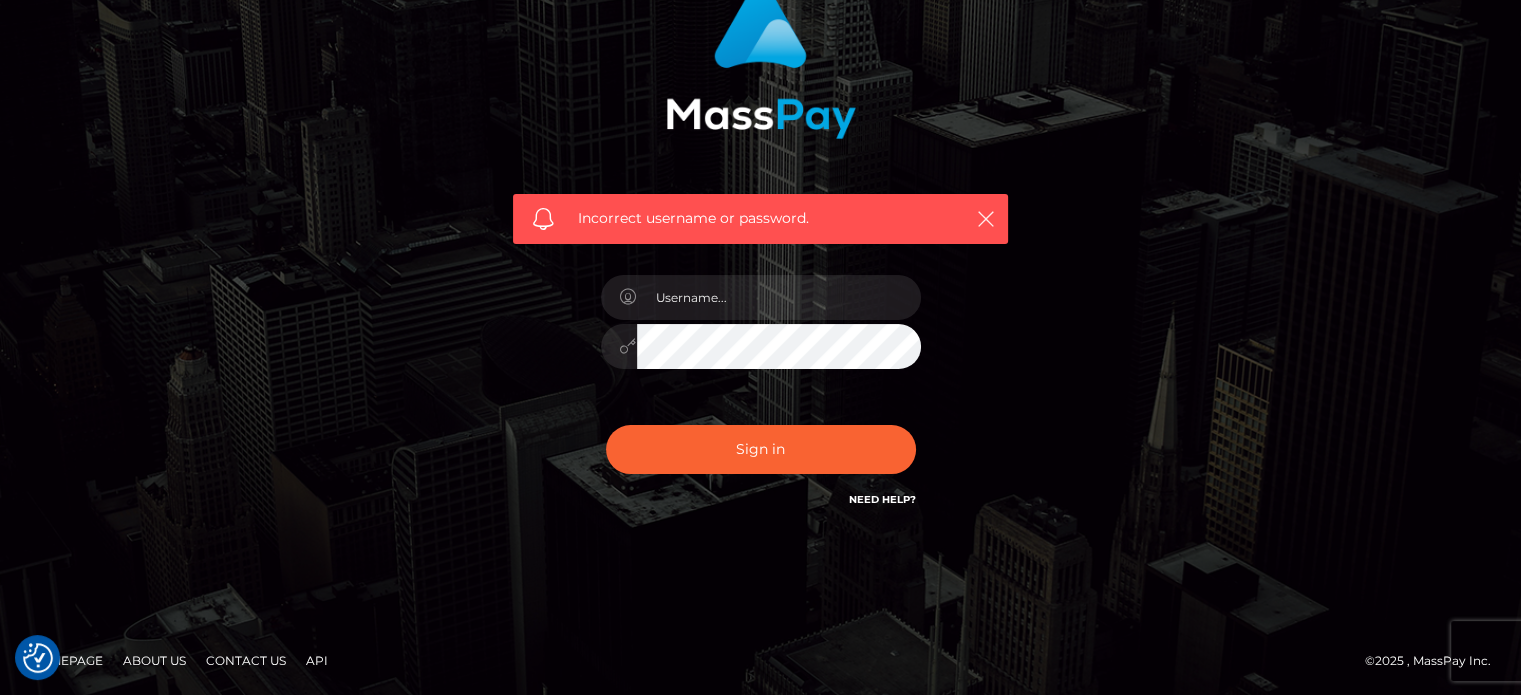 click at bounding box center [761, 336] 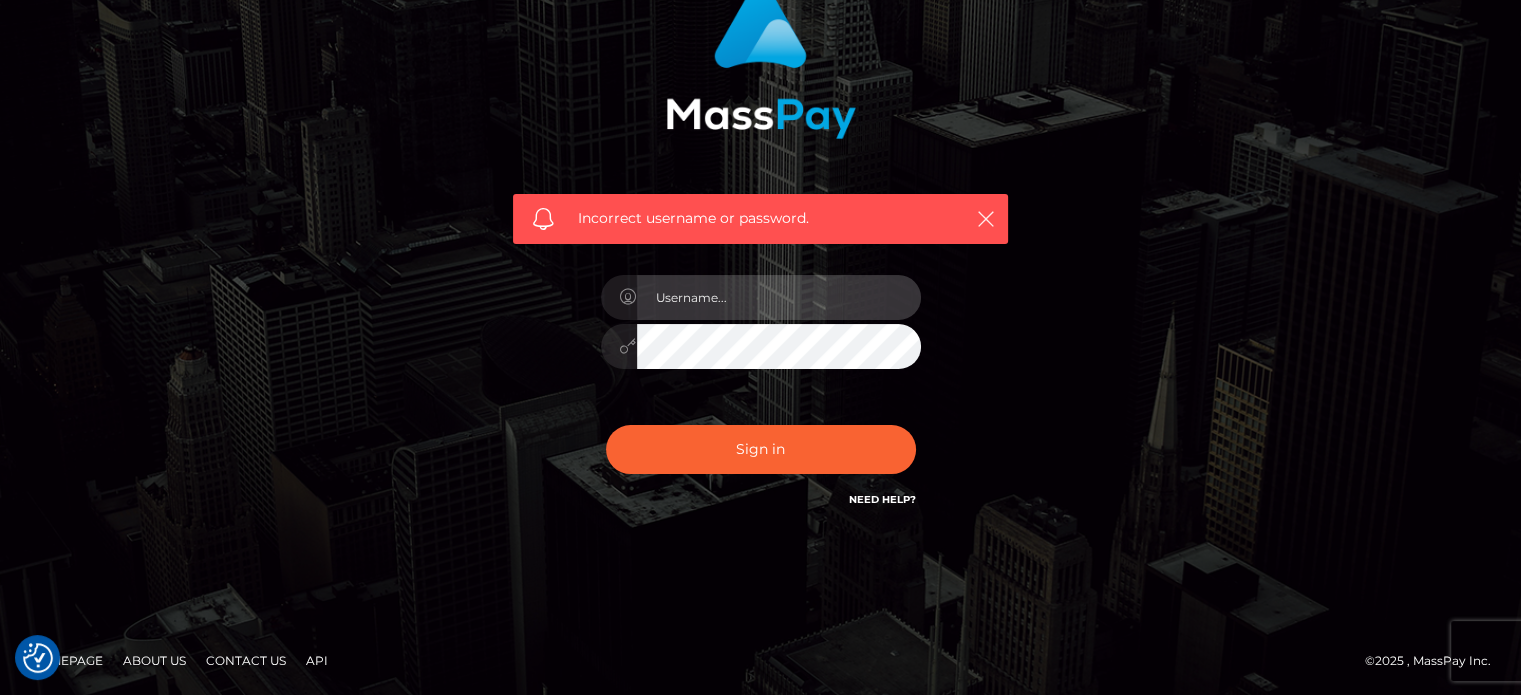 click at bounding box center [779, 297] 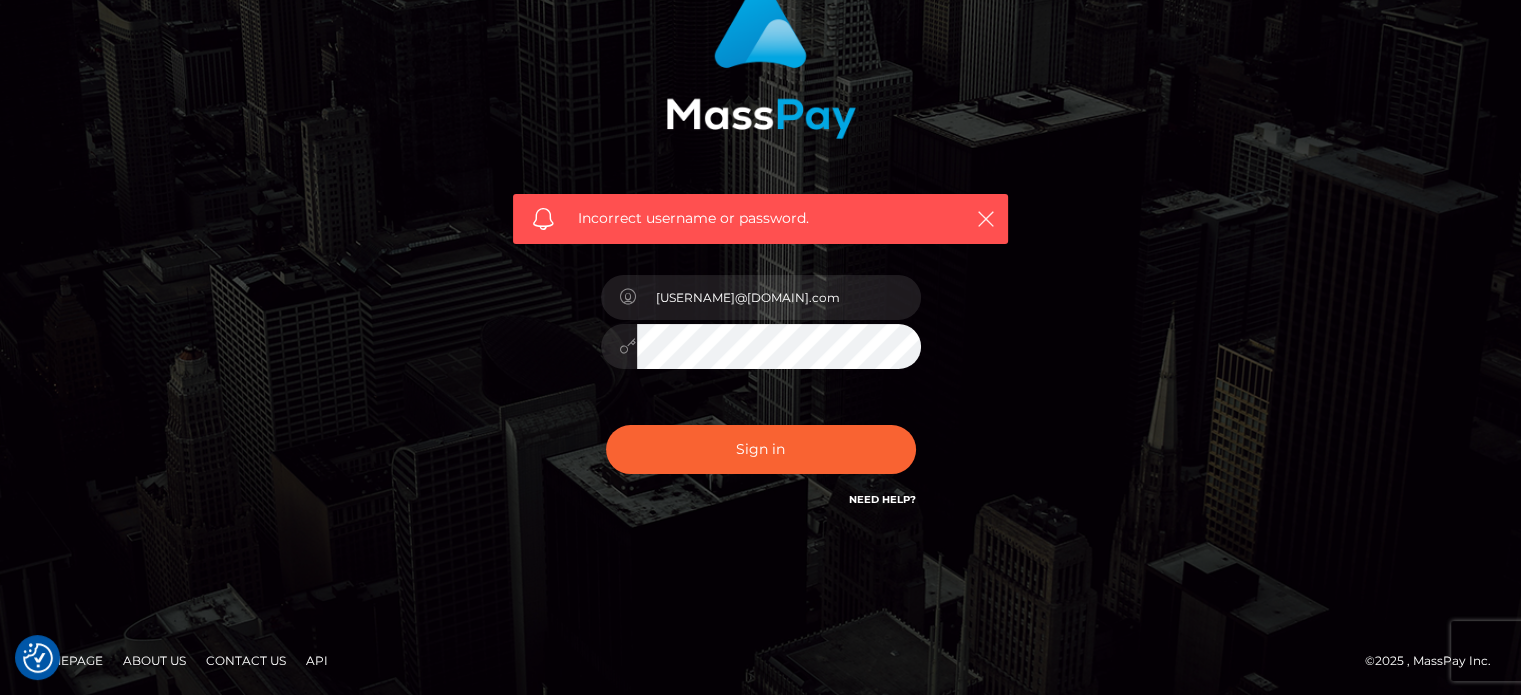 click on "Incorrect username or password.
ah.metlutfu@gmail.com" at bounding box center (760, 248) 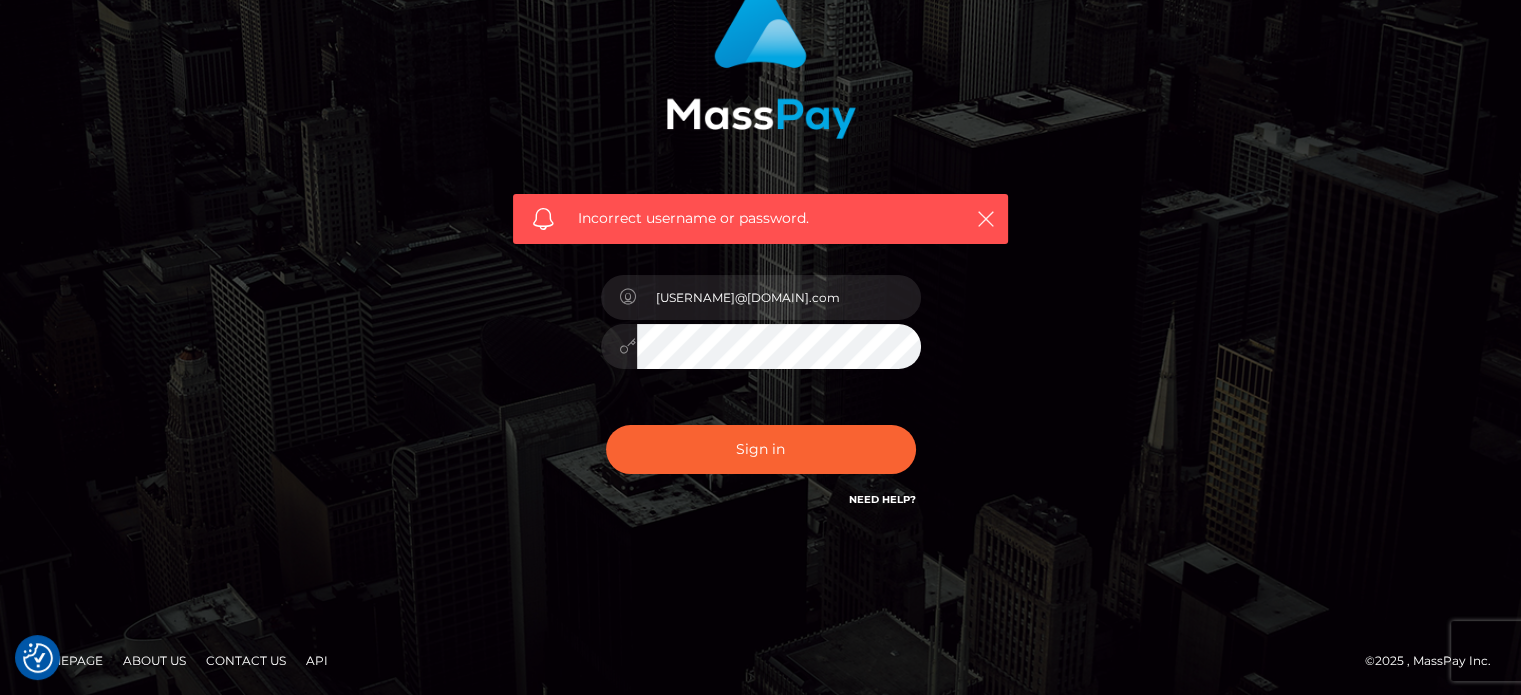 click on "Need
Help?" at bounding box center (882, 499) 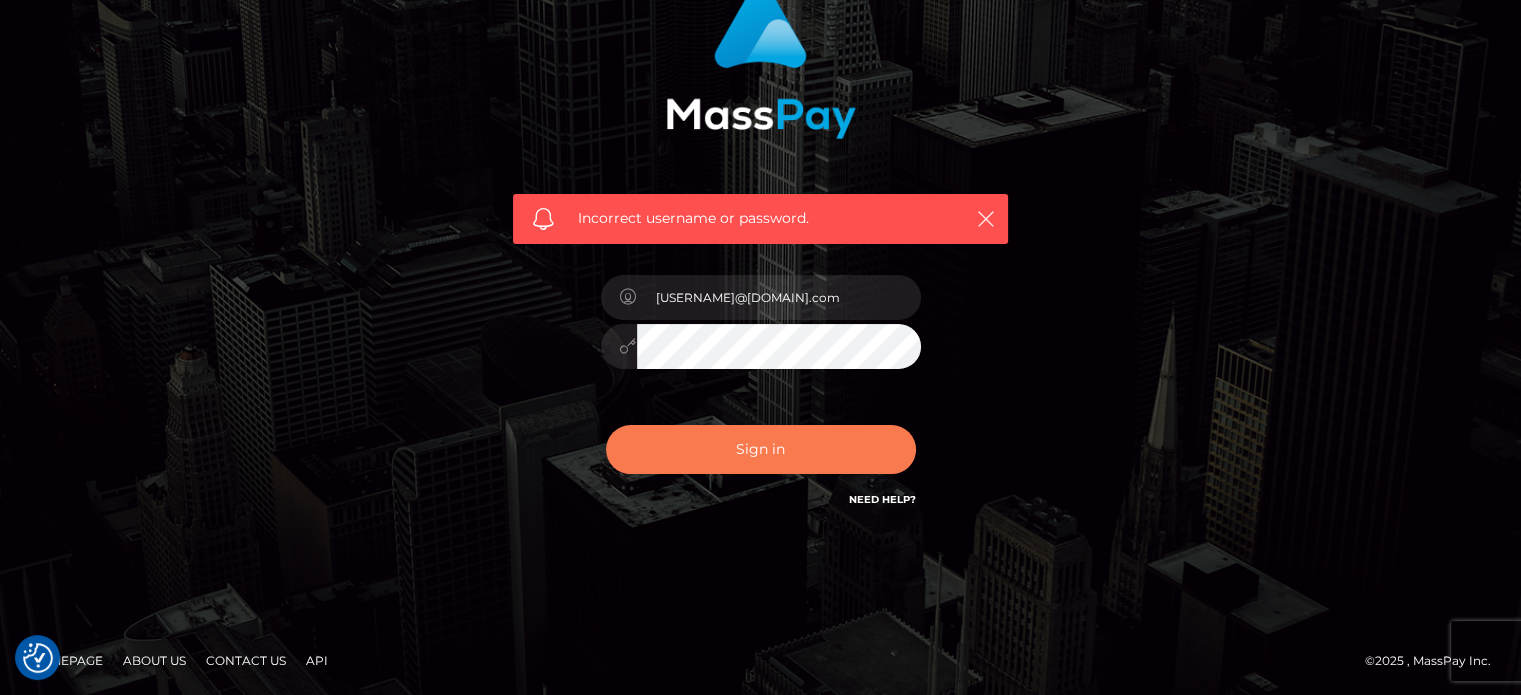 click on "Sign in" at bounding box center (761, 449) 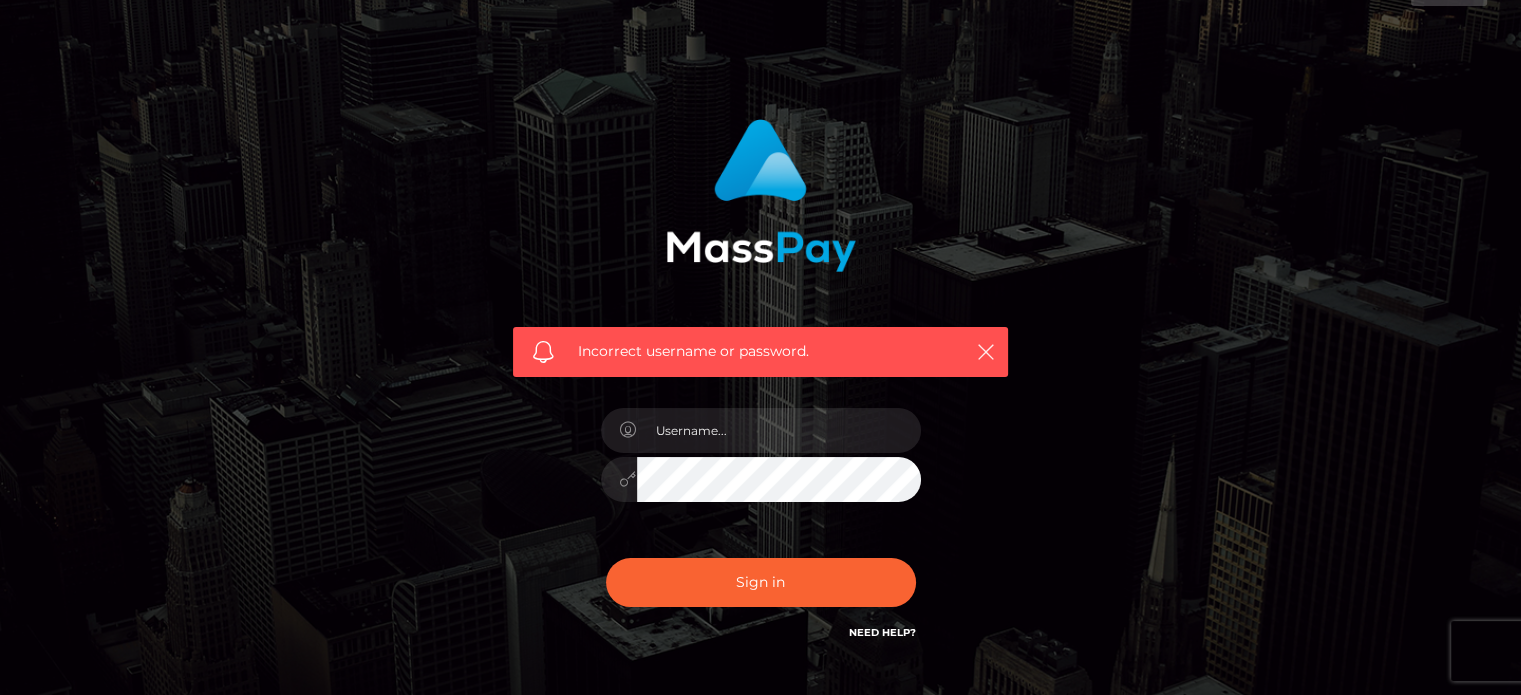 scroll, scrollTop: 63, scrollLeft: 0, axis: vertical 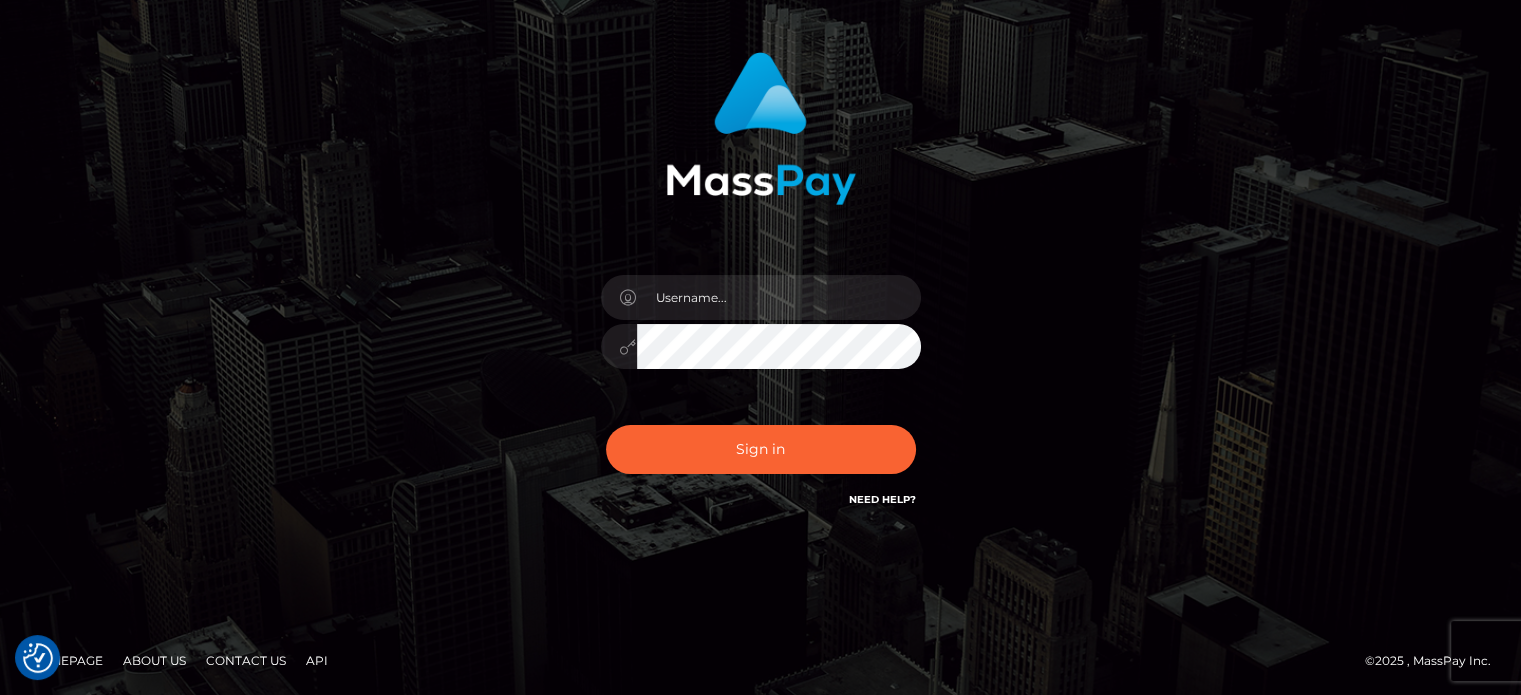 click on "Contact Us" at bounding box center (246, 660) 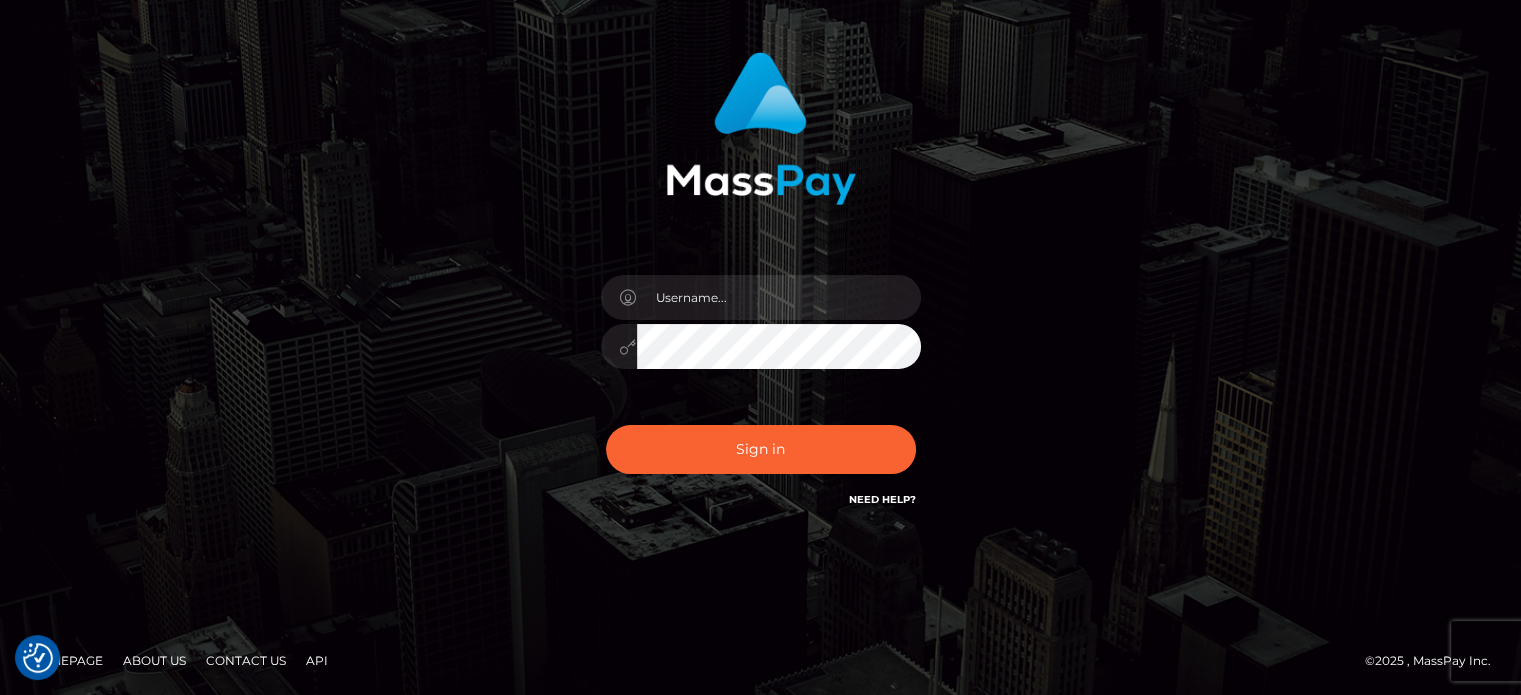 click at bounding box center (760, 291) 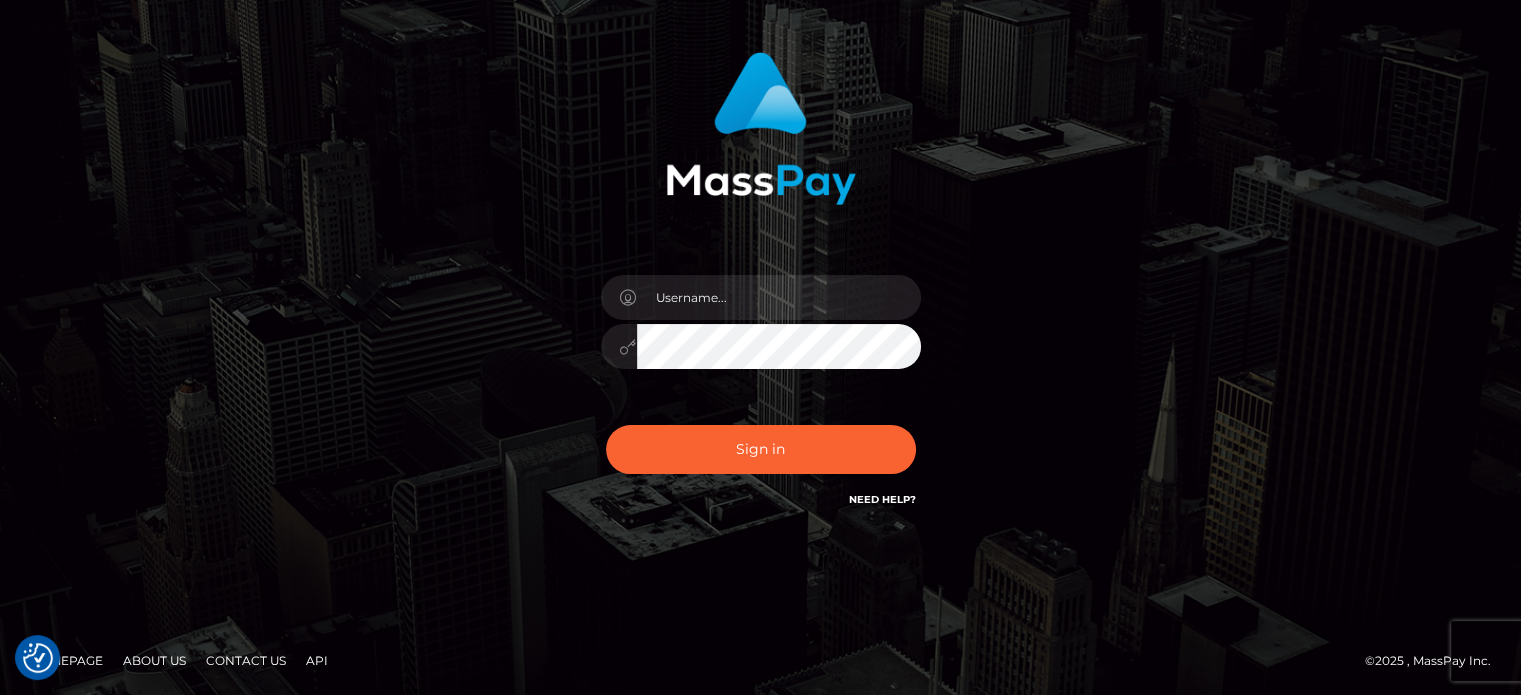 click on "Homepage" at bounding box center (66, 660) 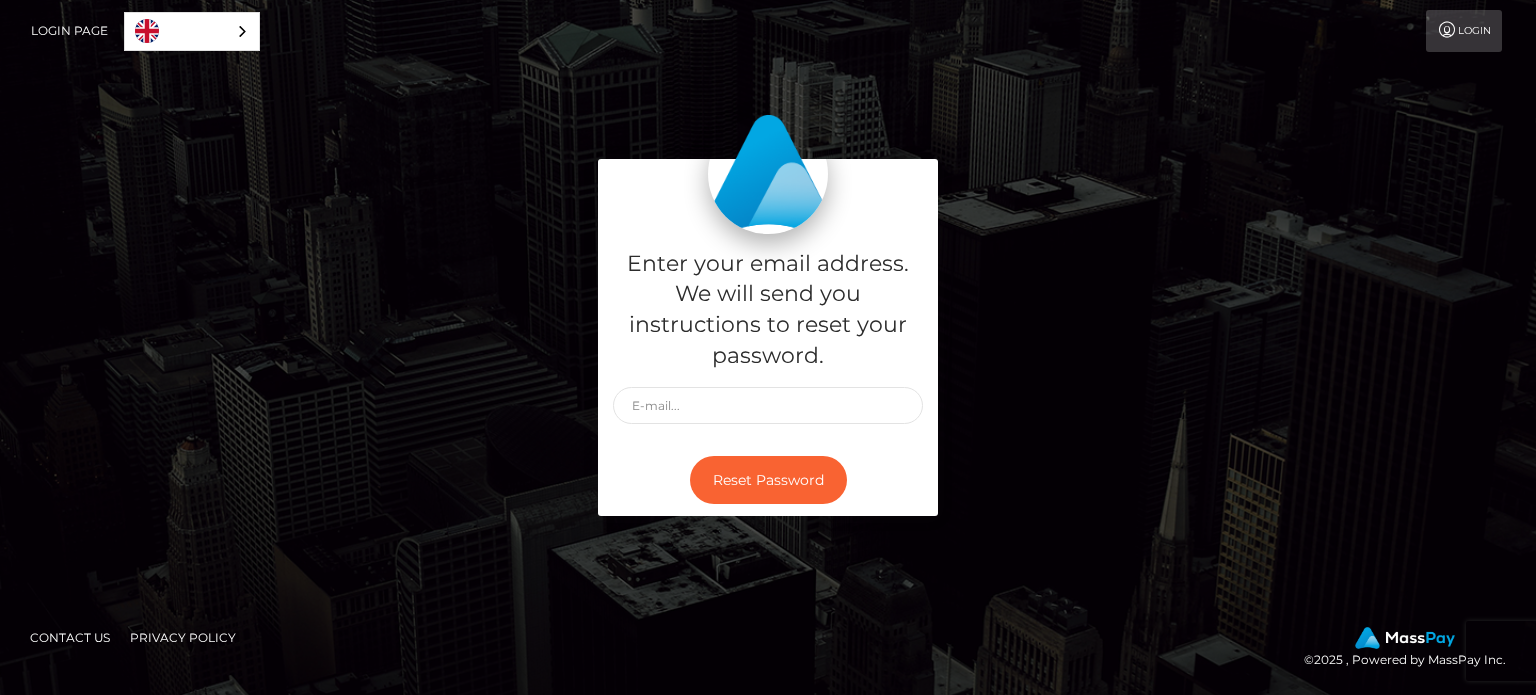 scroll, scrollTop: 0, scrollLeft: 0, axis: both 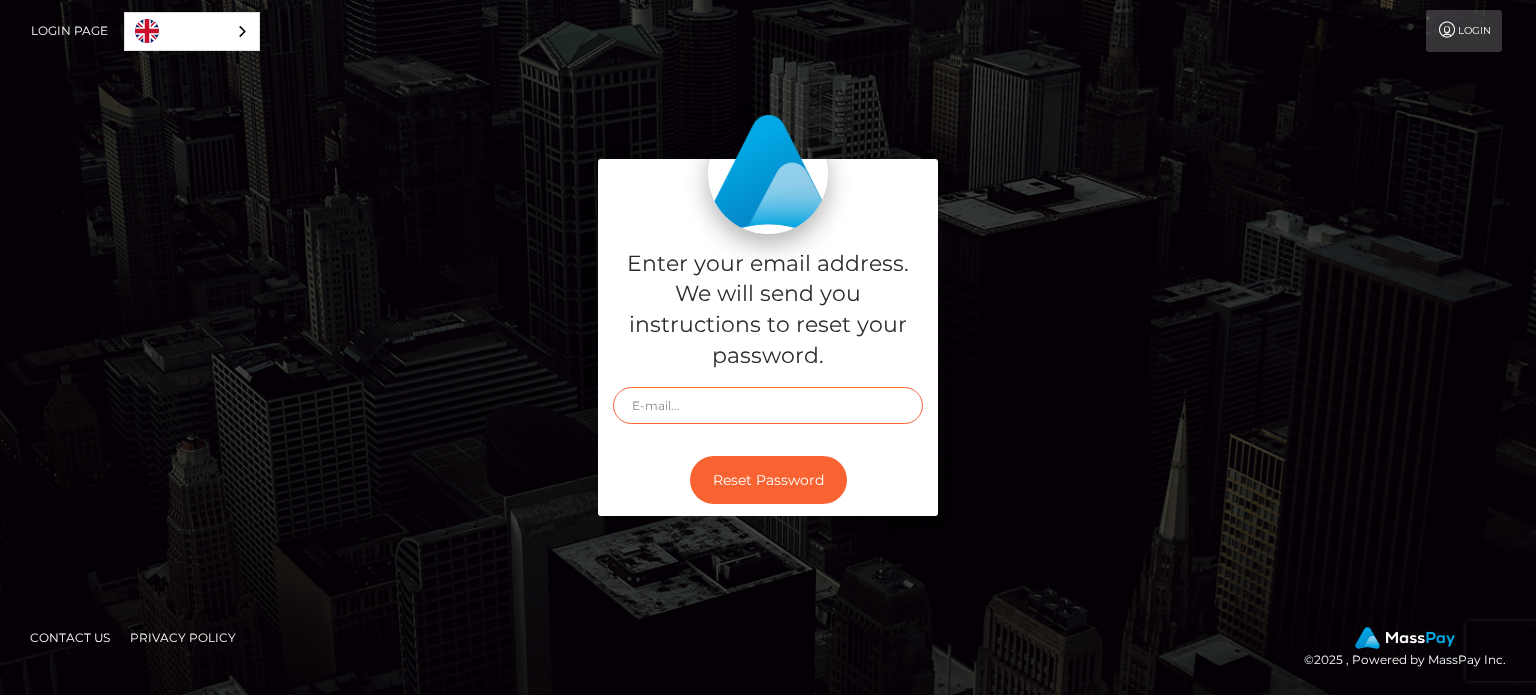 type on "[USERNAME]@[DOMAIN]" 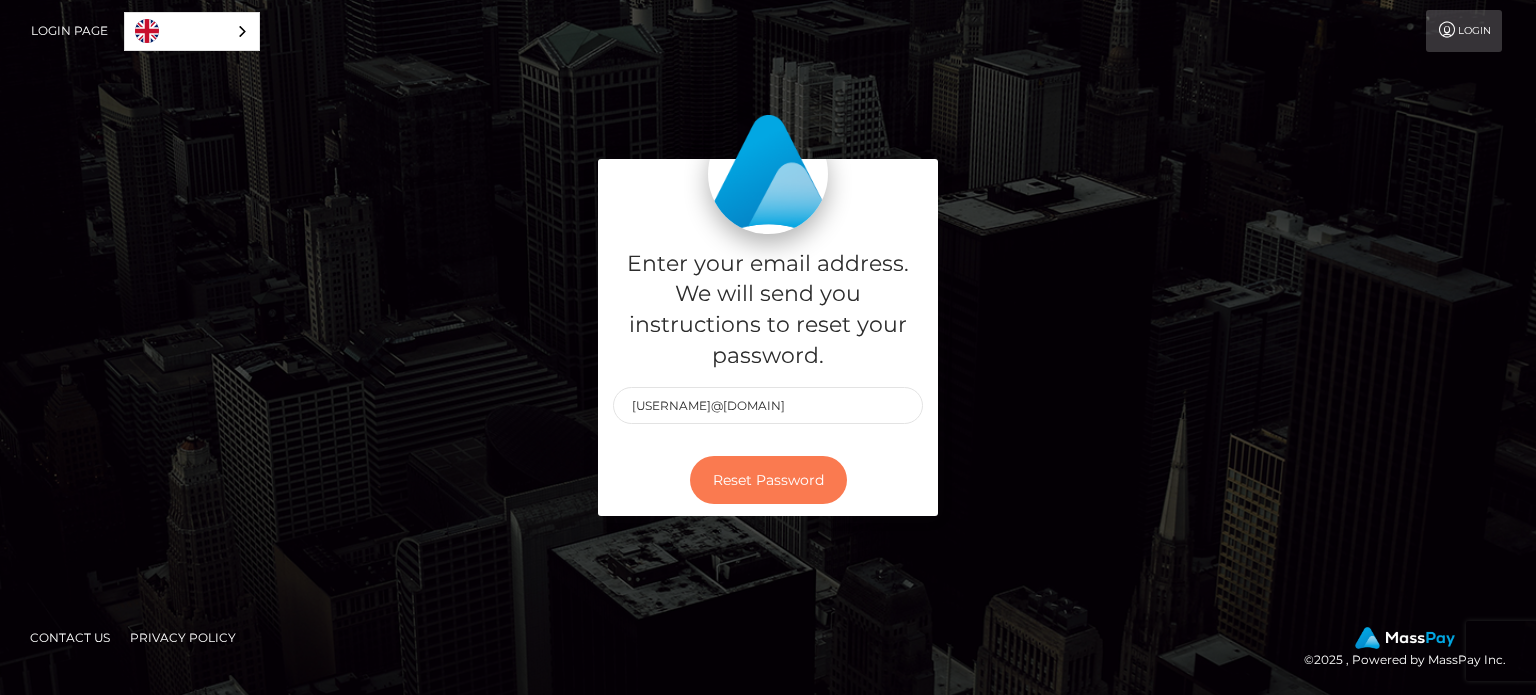 click on "Reset Password" at bounding box center [768, 480] 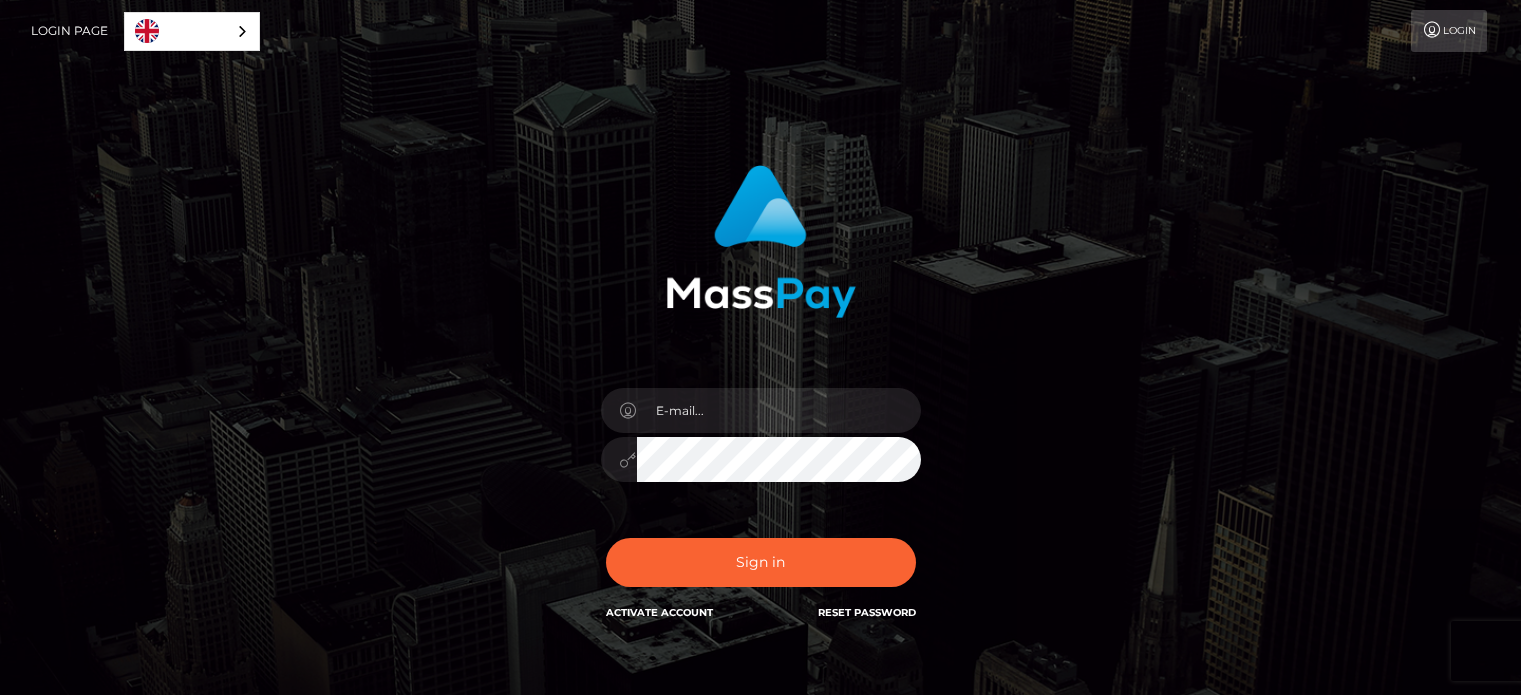 scroll, scrollTop: 0, scrollLeft: 0, axis: both 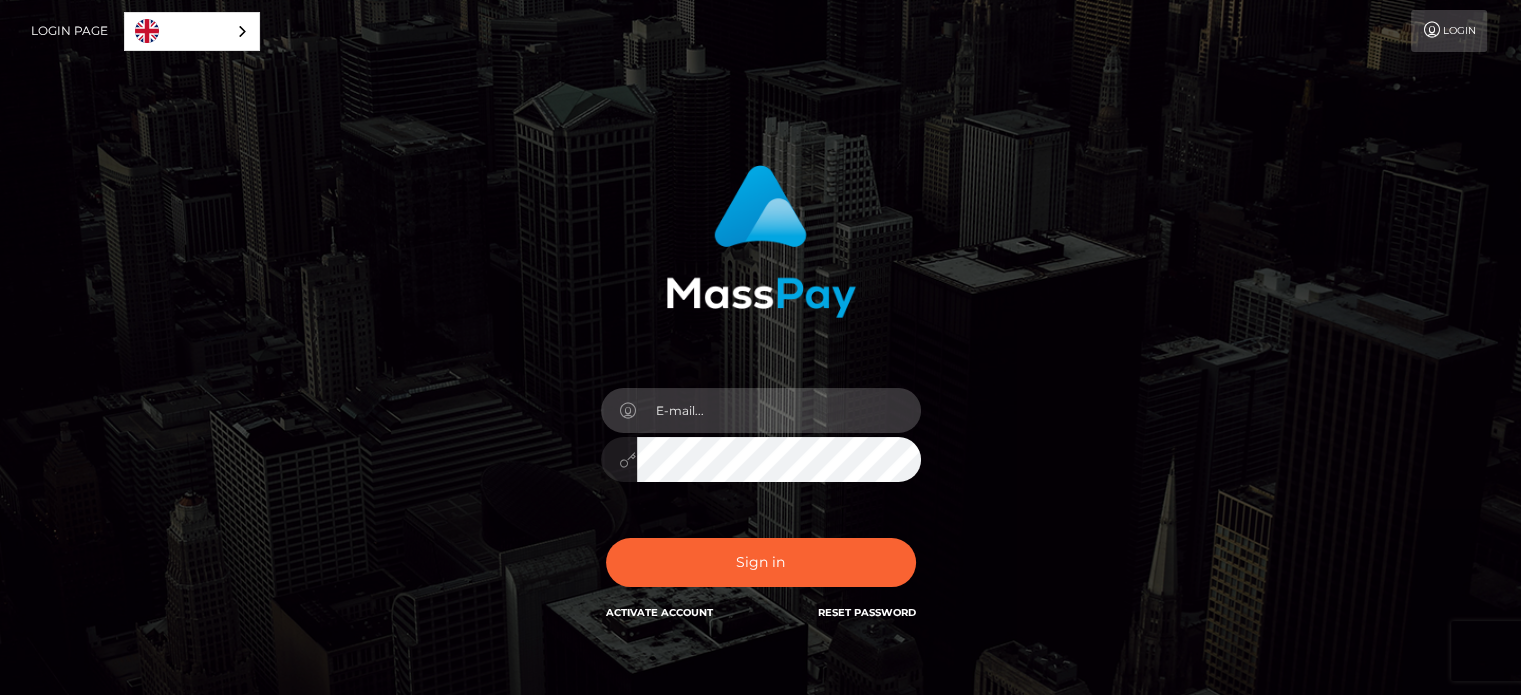 click at bounding box center (779, 410) 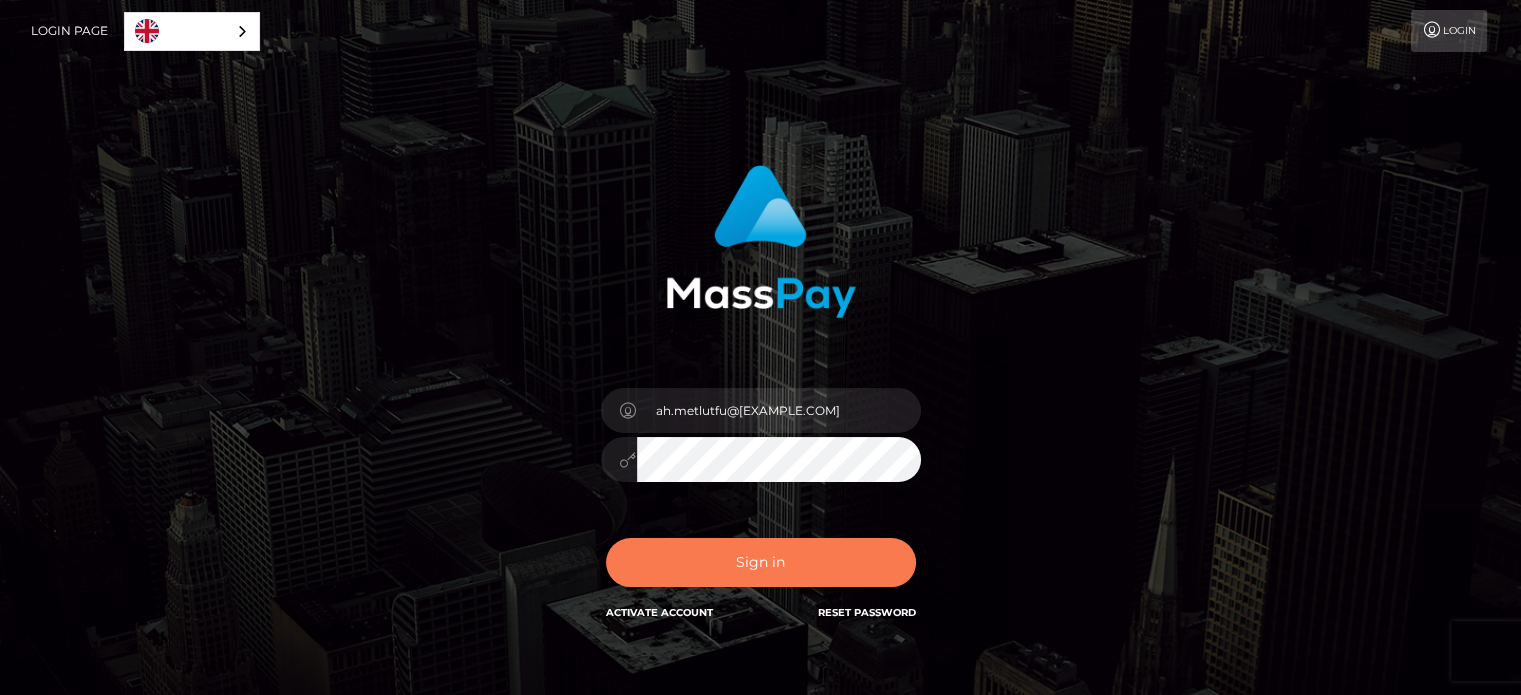 click on "Sign in" at bounding box center [761, 562] 